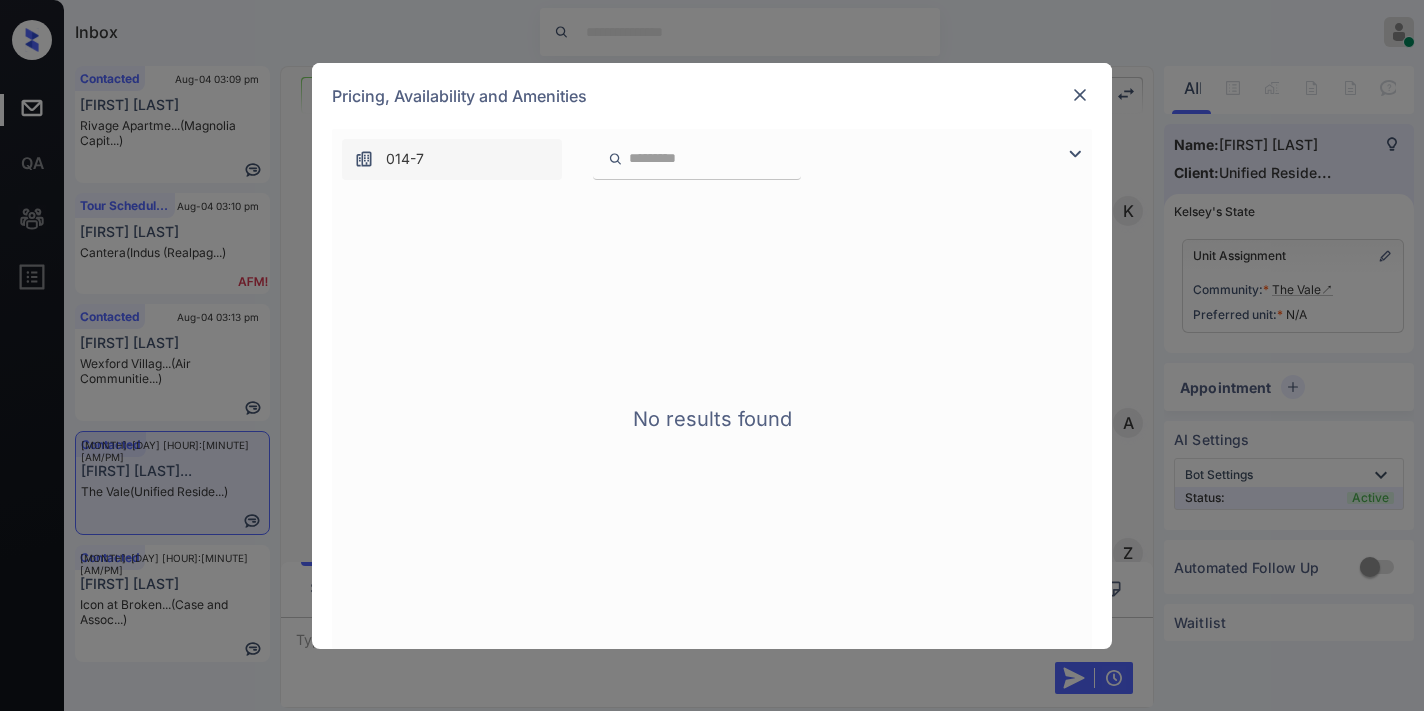 click on "**********" at bounding box center [712, 355] 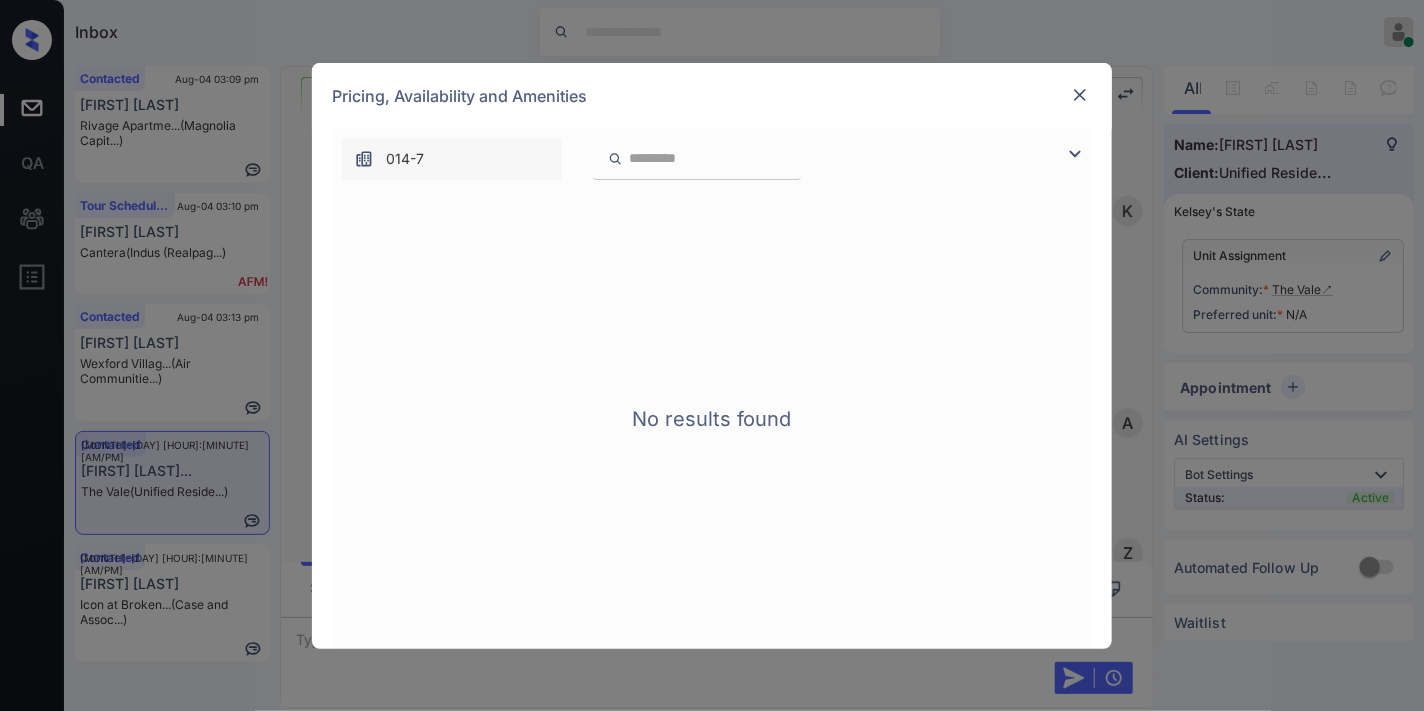 scroll, scrollTop: 1646, scrollLeft: 0, axis: vertical 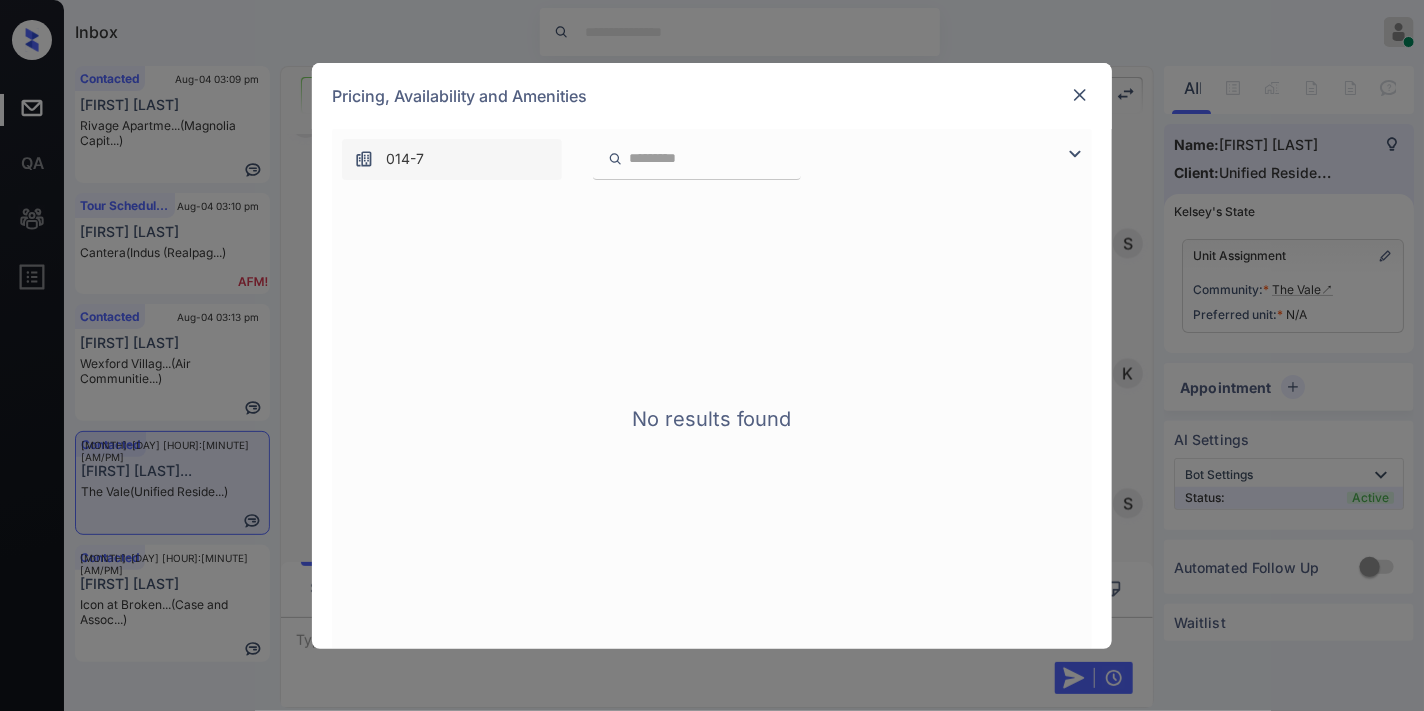 click on "**********" at bounding box center [712, 355] 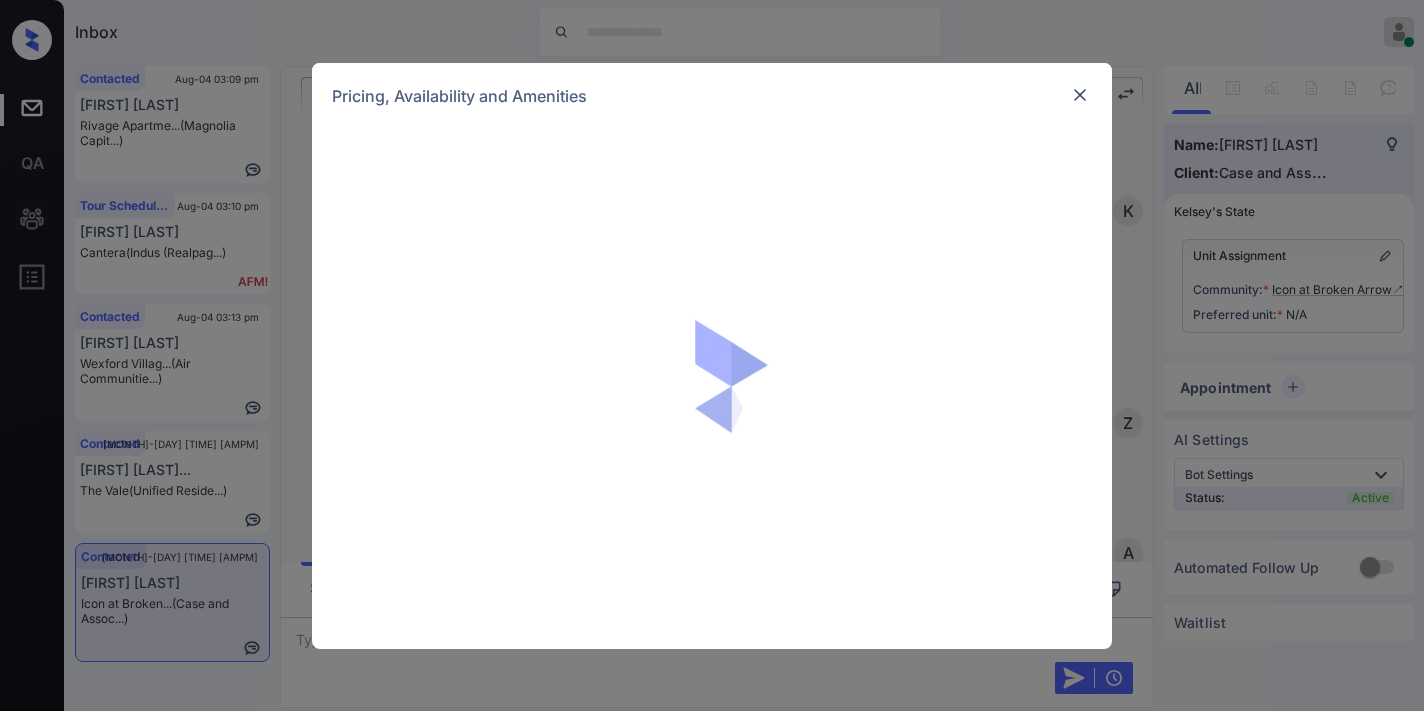 scroll, scrollTop: 0, scrollLeft: 0, axis: both 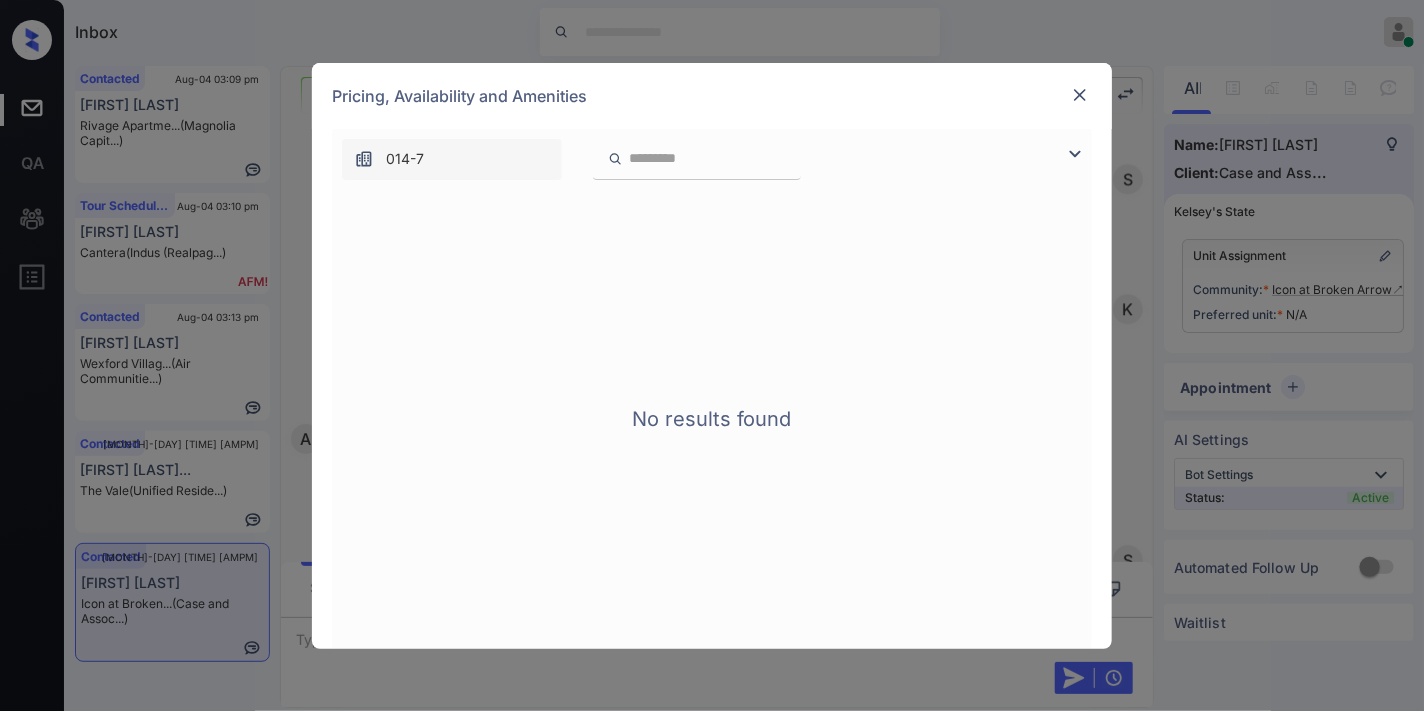 click at bounding box center (1080, 95) 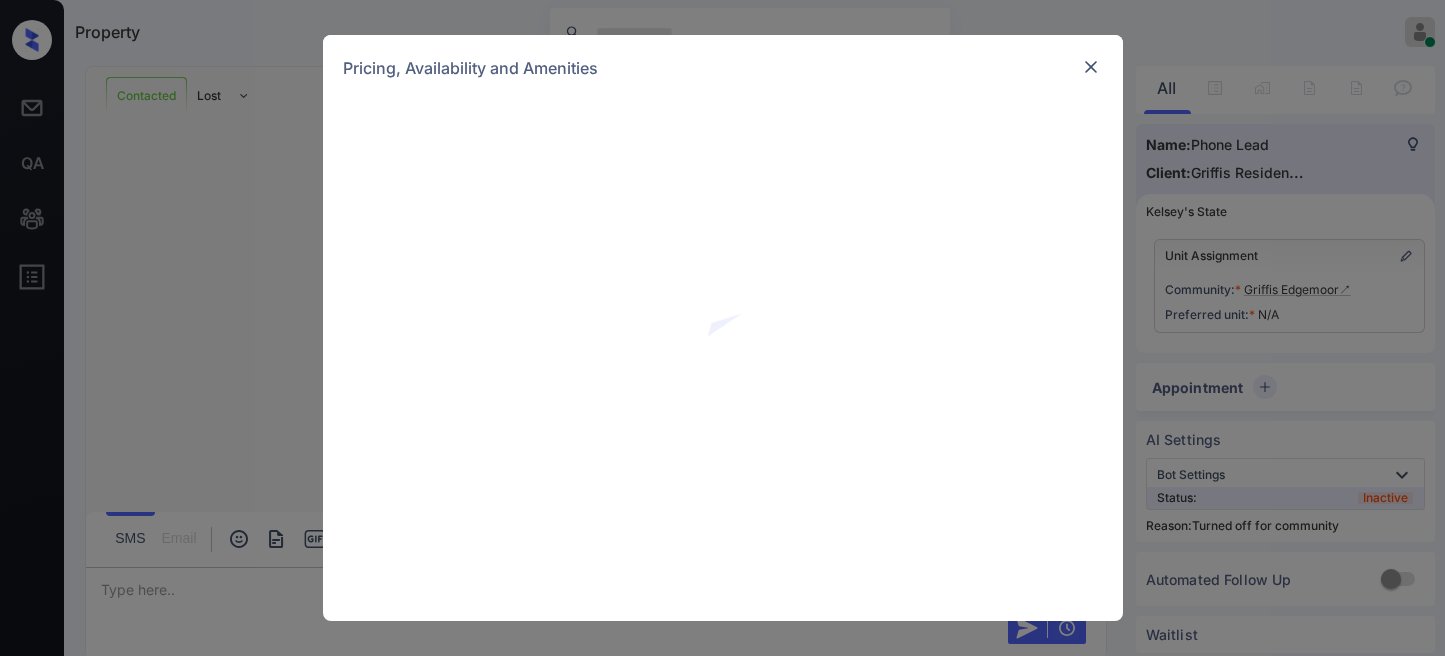 scroll, scrollTop: 0, scrollLeft: 0, axis: both 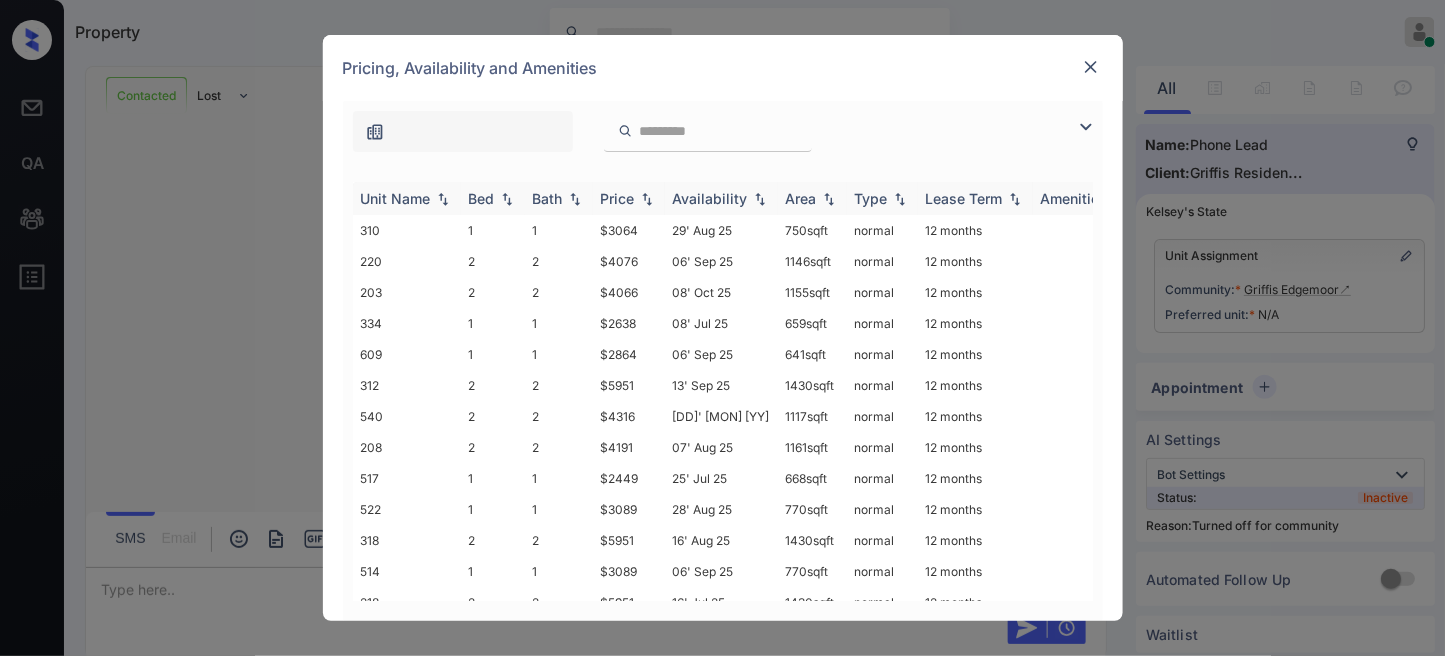 click at bounding box center [647, 199] 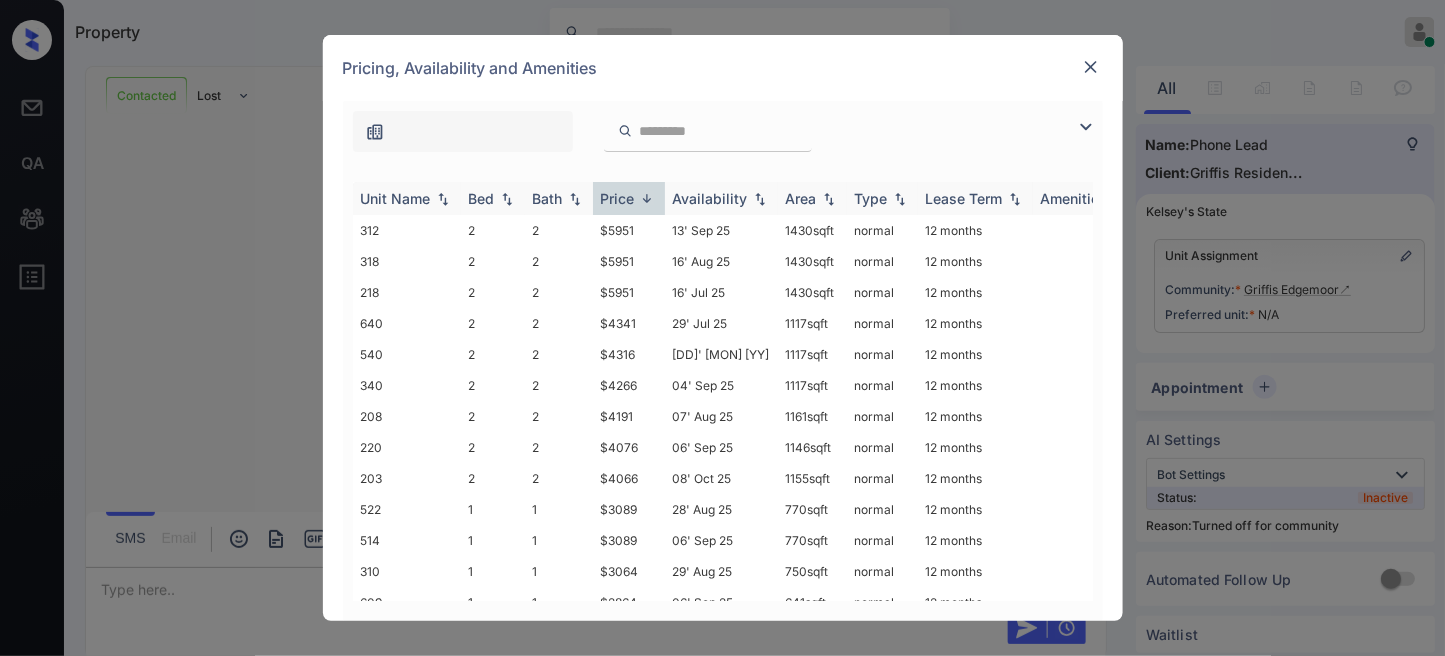 click at bounding box center [647, 198] 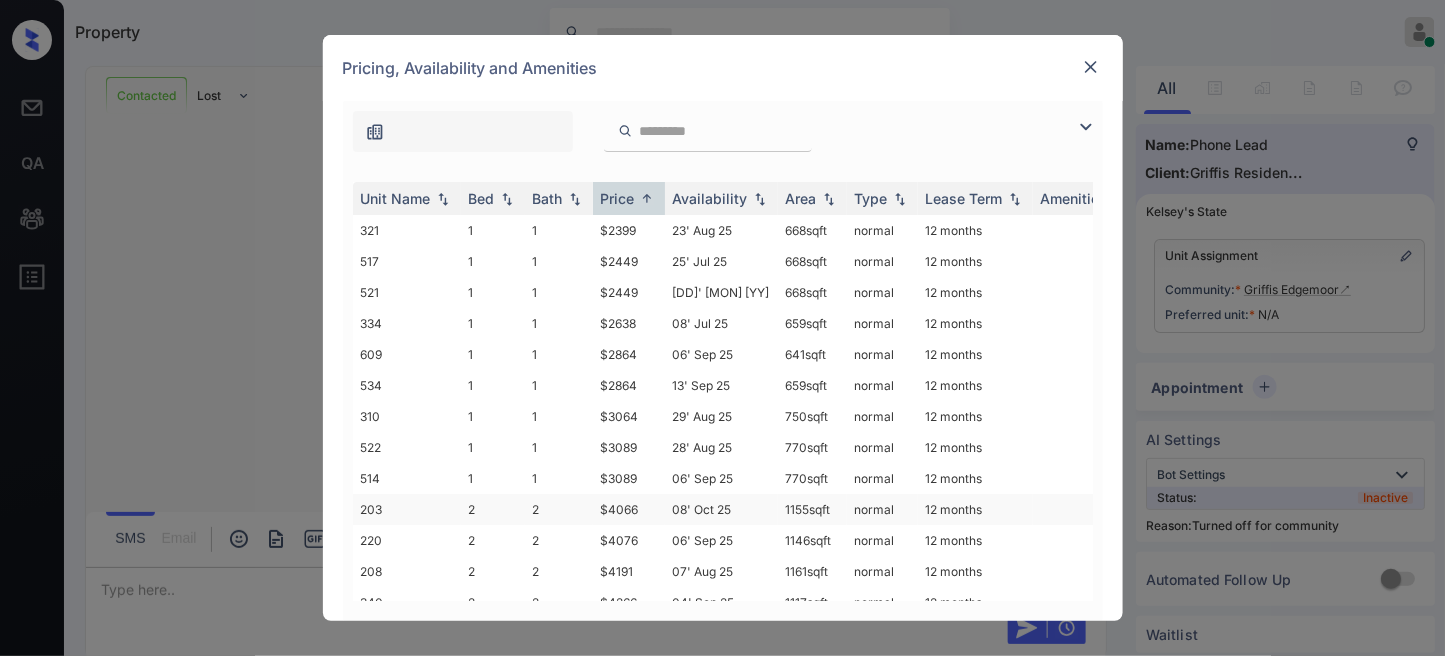 click on "$4066" at bounding box center (629, 509) 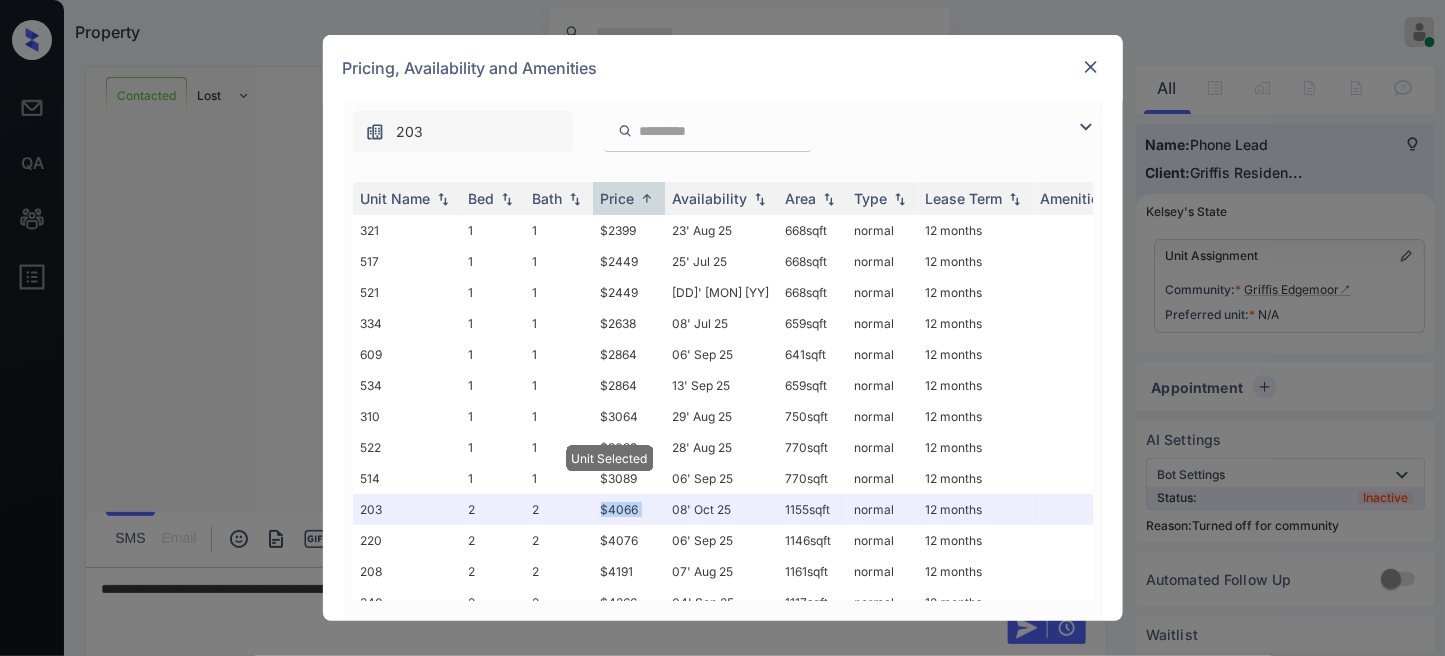 click at bounding box center [1091, 67] 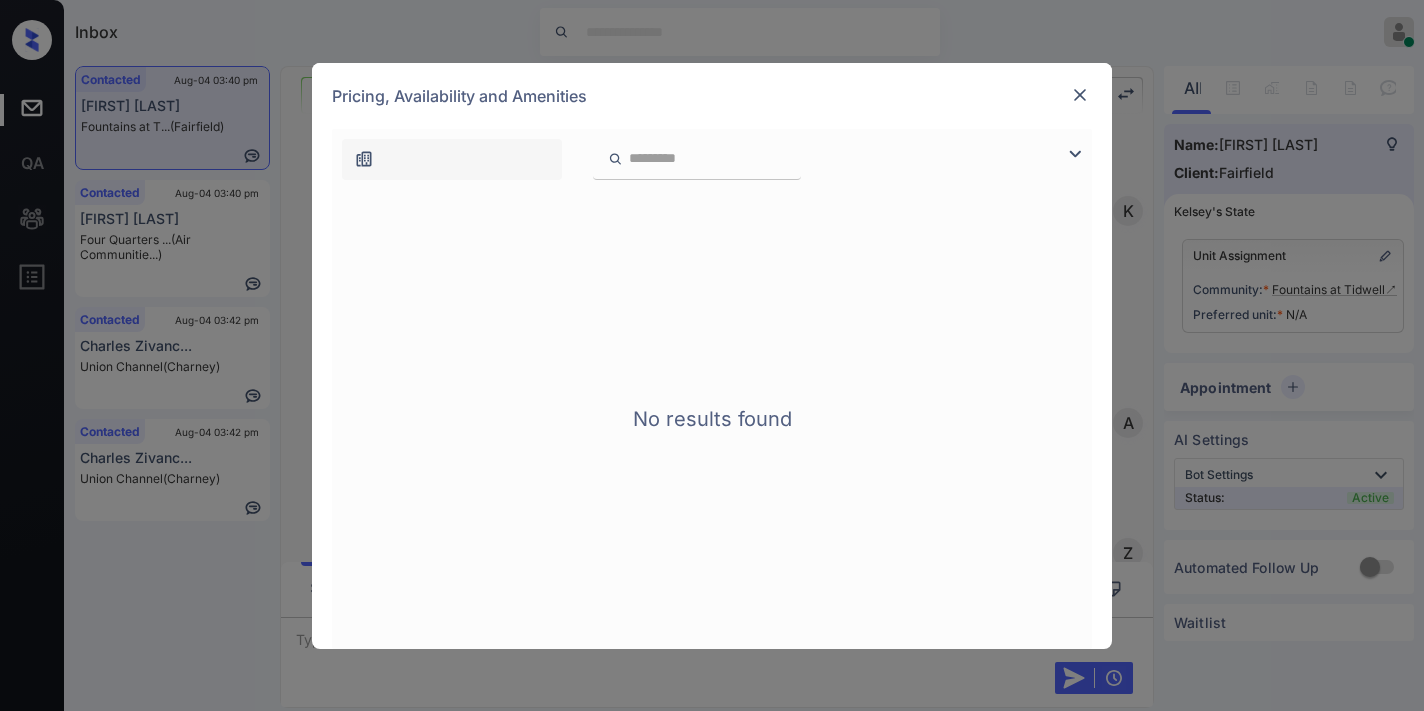 scroll, scrollTop: 0, scrollLeft: 0, axis: both 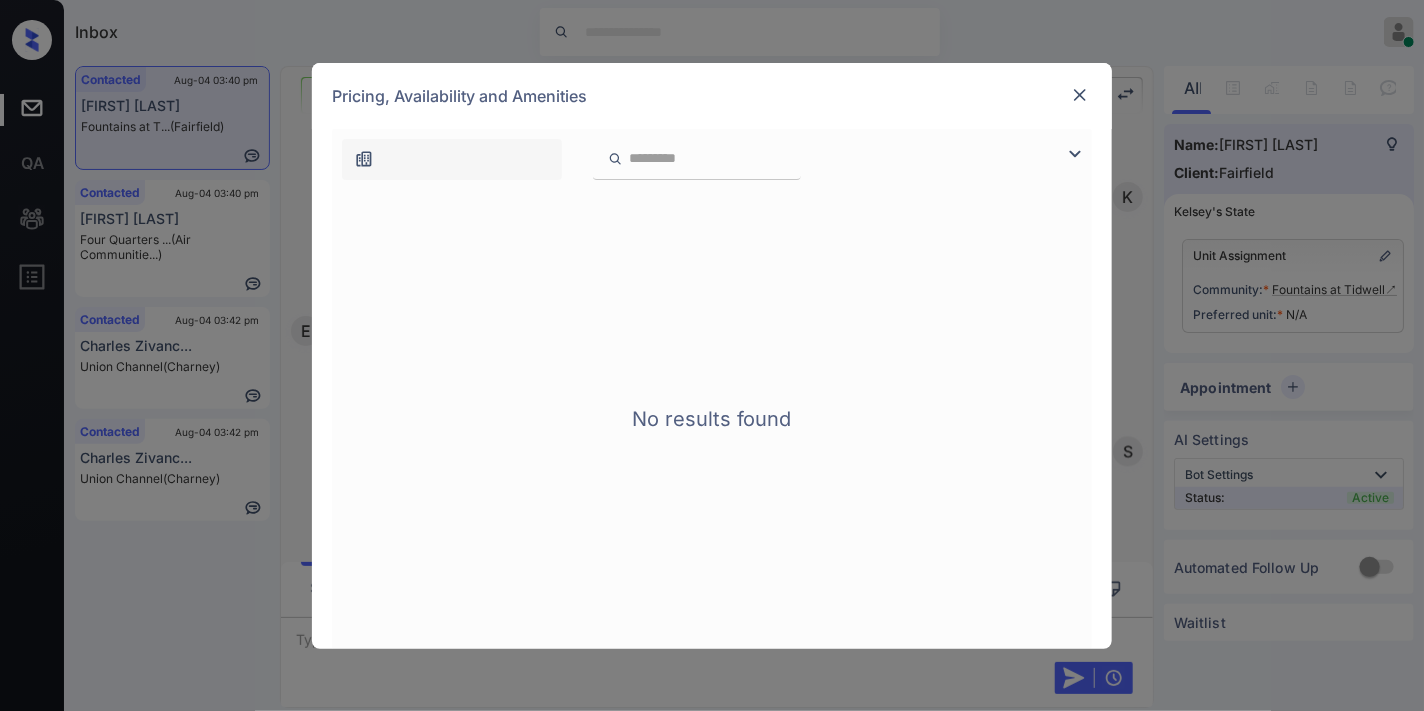 click at bounding box center [1080, 95] 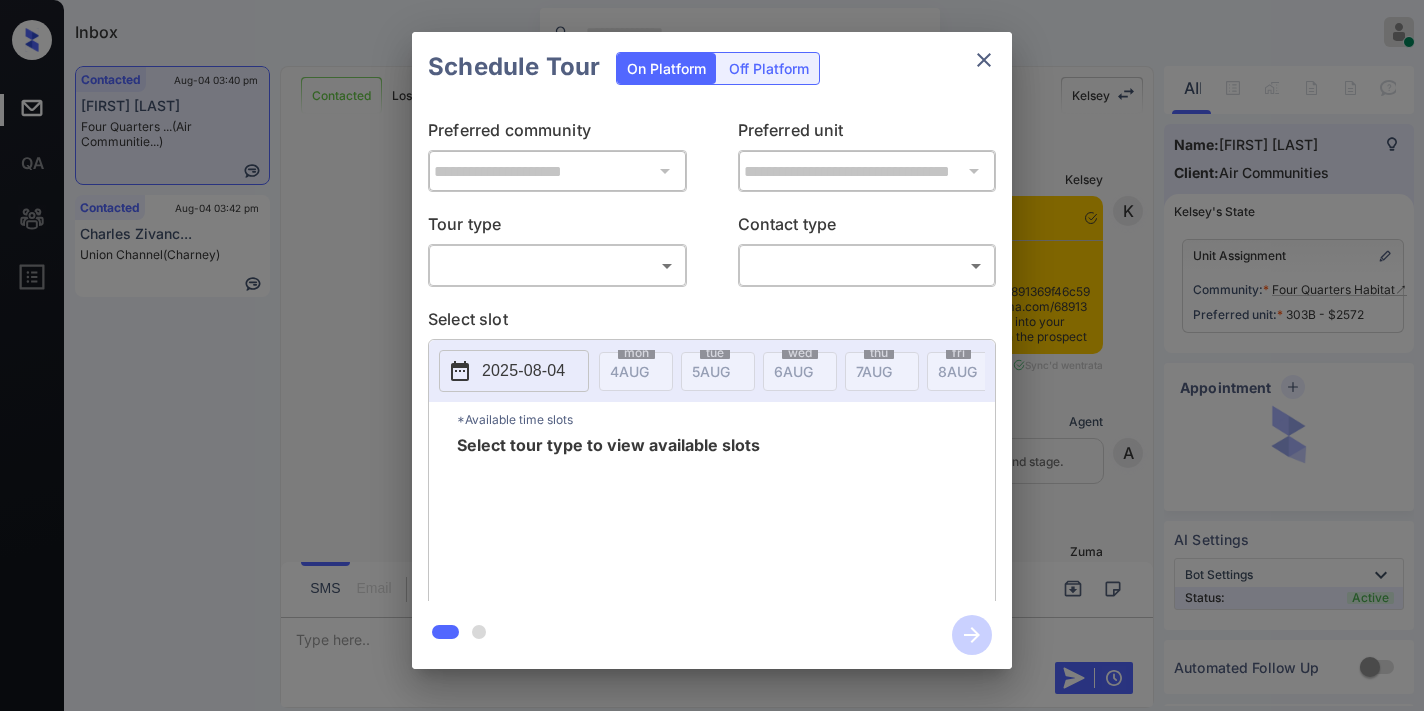 scroll, scrollTop: 0, scrollLeft: 0, axis: both 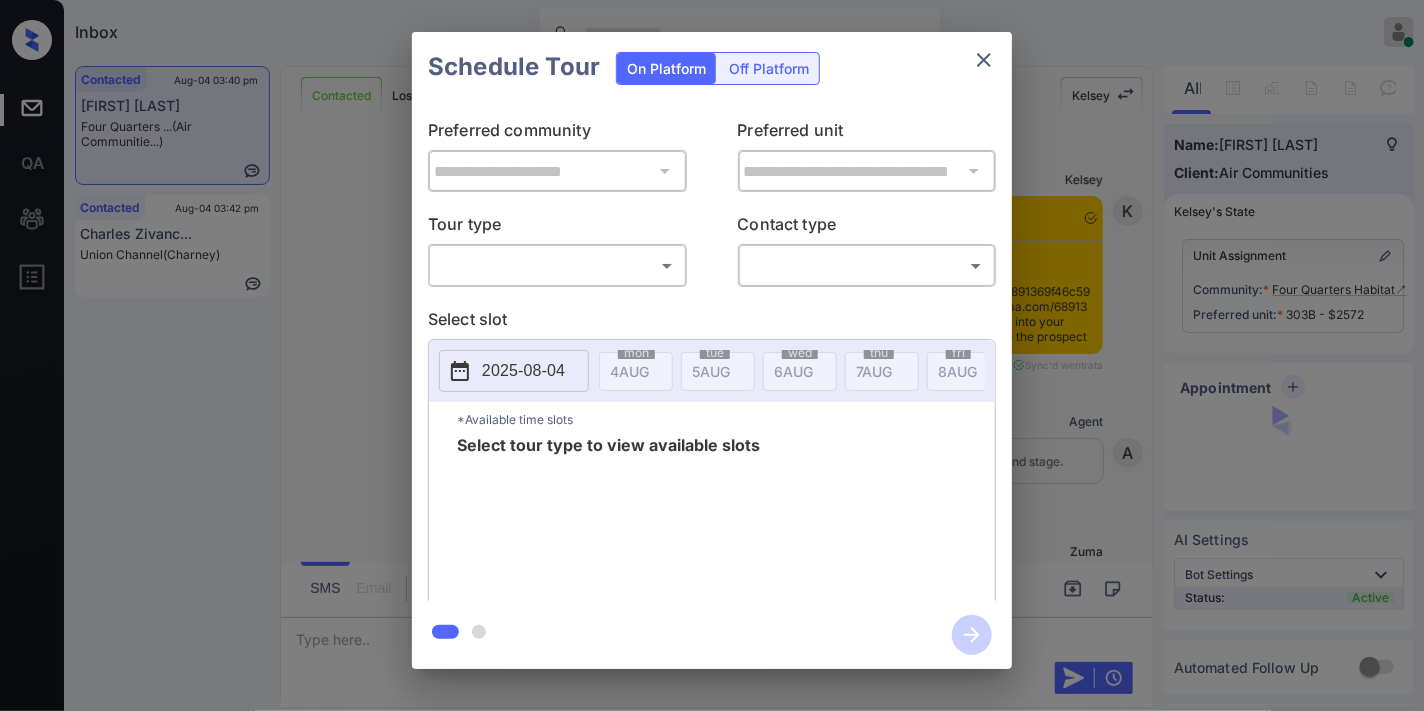 click on "Inbox [FIRST] [LAST] Online Set yourself   offline Set yourself   on break Profile Switch to  dark  mode Sign out Contacted Aug-04 03:40 pm   [FIRST] [LAST] Four Quarters ...  (Air Communitie...) Contacted Aug-04 03:42 pm   [FIRST] [LAST] Union Channel  (Charney) Contacted Lost Lead Sentiment: Angry Upon sliding the acknowledgement:  Lead will move to lost stage. * ​ SMS and call option will be set to opt out. AFM will be turned off for the lead. [FIRST] New Message [FIRST] Notes Note:  - Paste this link into your browser to view [FIRST]’s conversation with the prospect Aug 04, 2025 03:39 pm  Sync'd w  entrata K New Message Agent Lead created via emailParser in Inbound stage. Aug 04, 2025 03:39 pm A New Message Zuma Lead transferred to leasing agent: [FIRST] Aug 04, 2025 03:39 pm Z New Message [FIRST] Aug 04, 2025 03:39 pm K New Message Agent AFM Request sent to [FIRST]. A Agent A K" at bounding box center [712, 355] 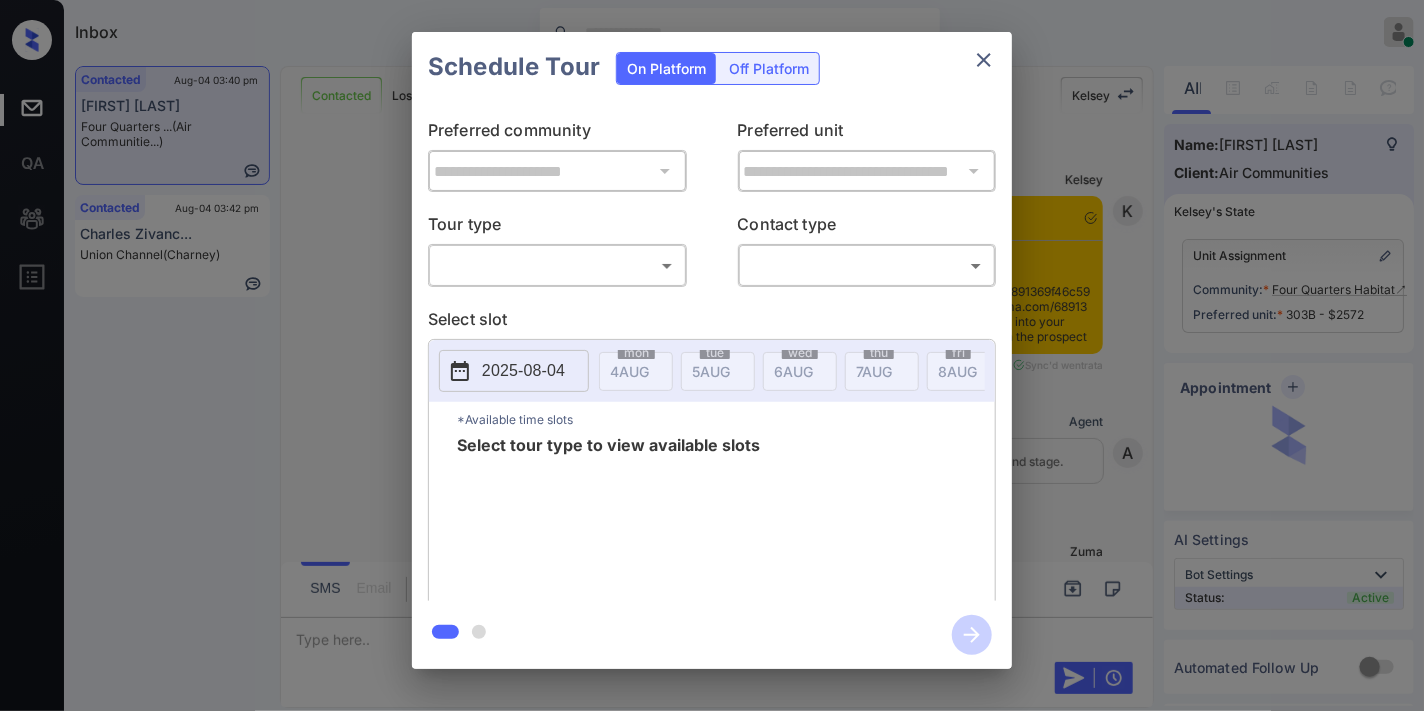 scroll, scrollTop: 1435, scrollLeft: 0, axis: vertical 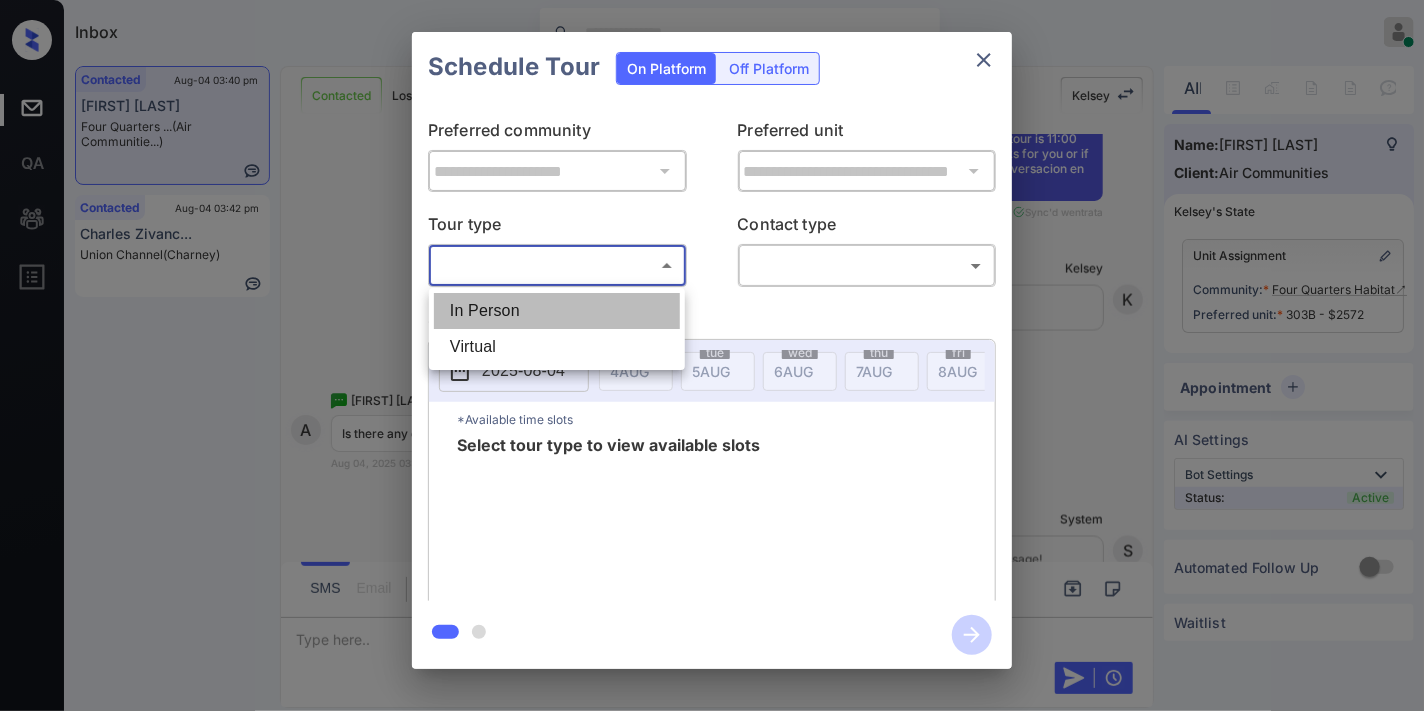click on "In Person" at bounding box center [557, 311] 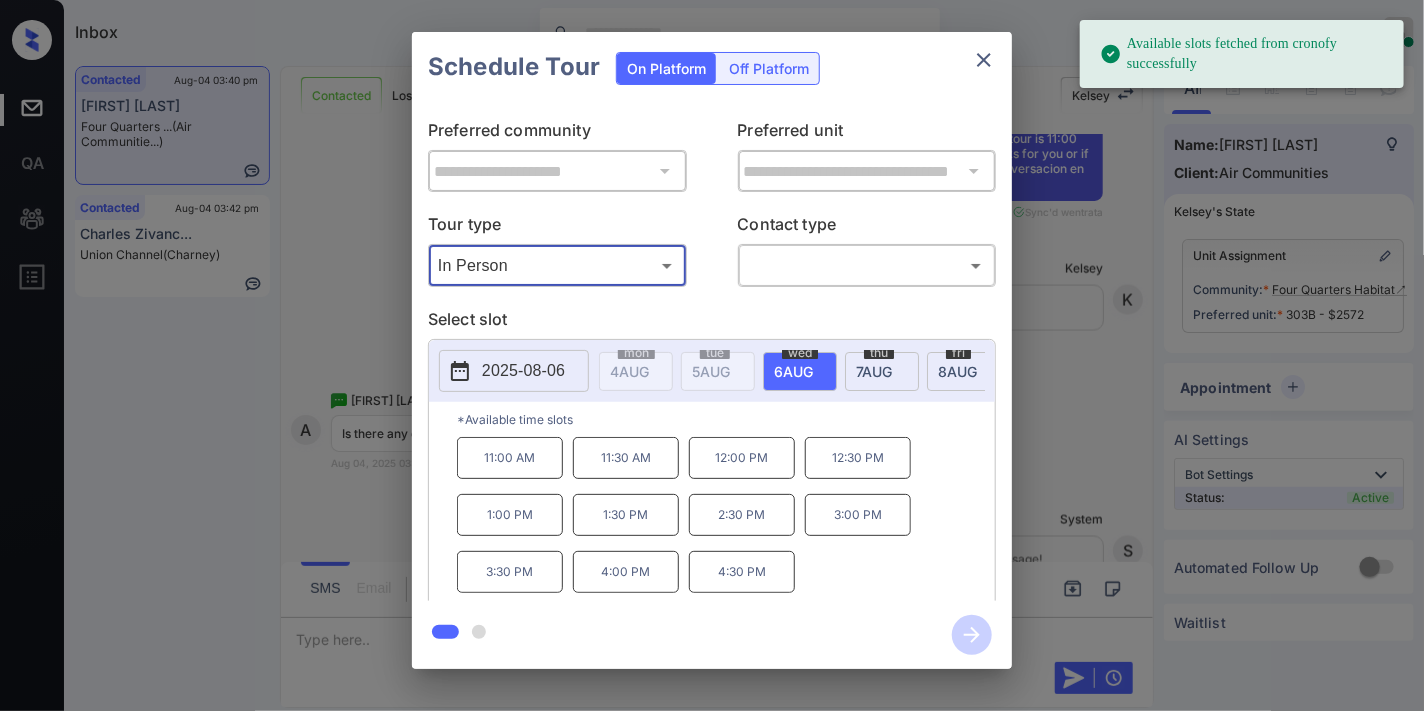 click on "2025-08-06" at bounding box center (523, 371) 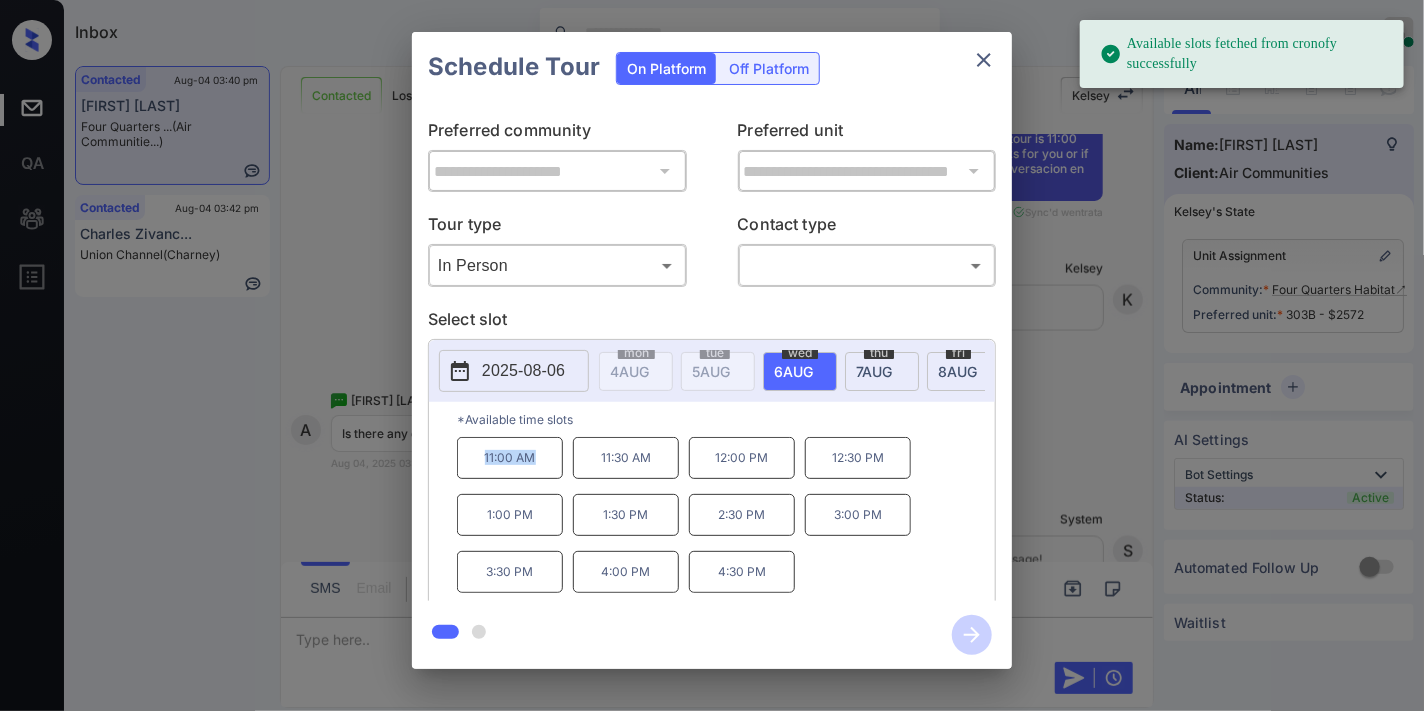 drag, startPoint x: 528, startPoint y: 474, endPoint x: 454, endPoint y: 473, distance: 74.00676 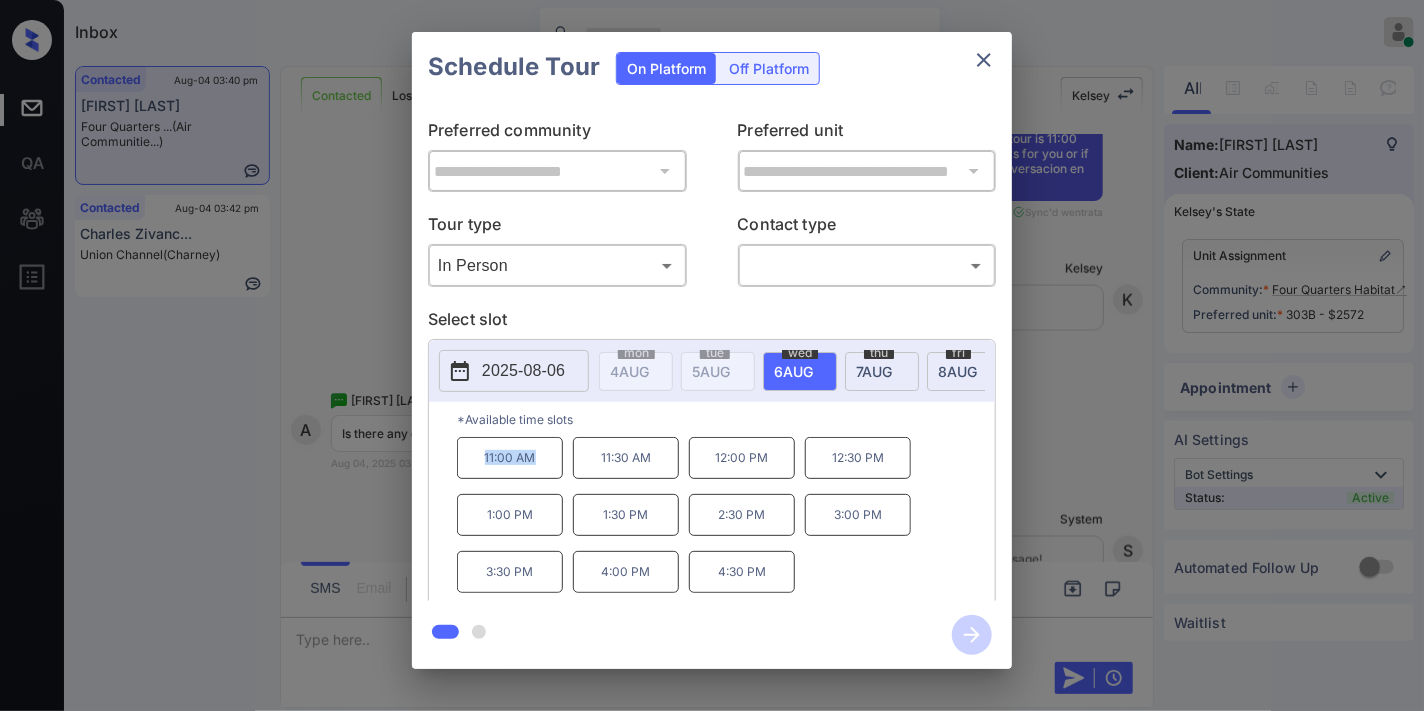 copy on "11:00 AM" 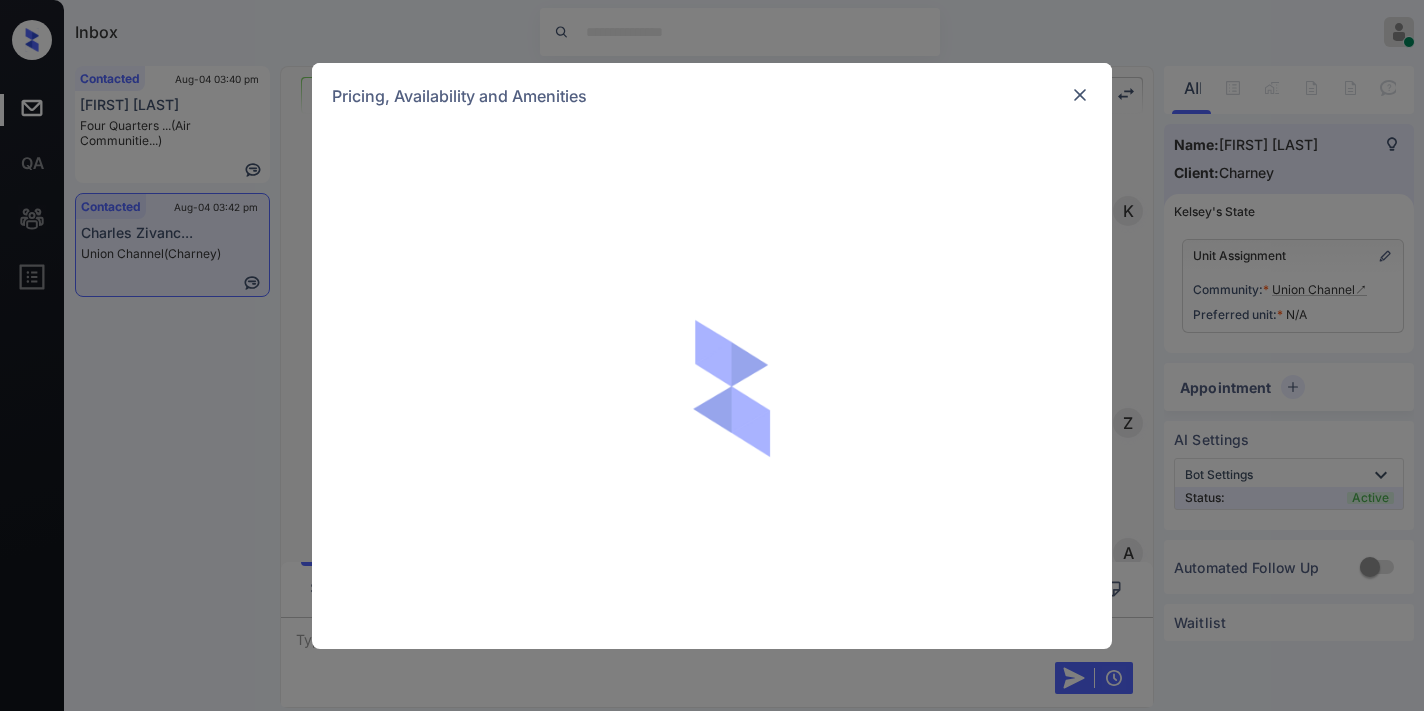 scroll, scrollTop: 0, scrollLeft: 0, axis: both 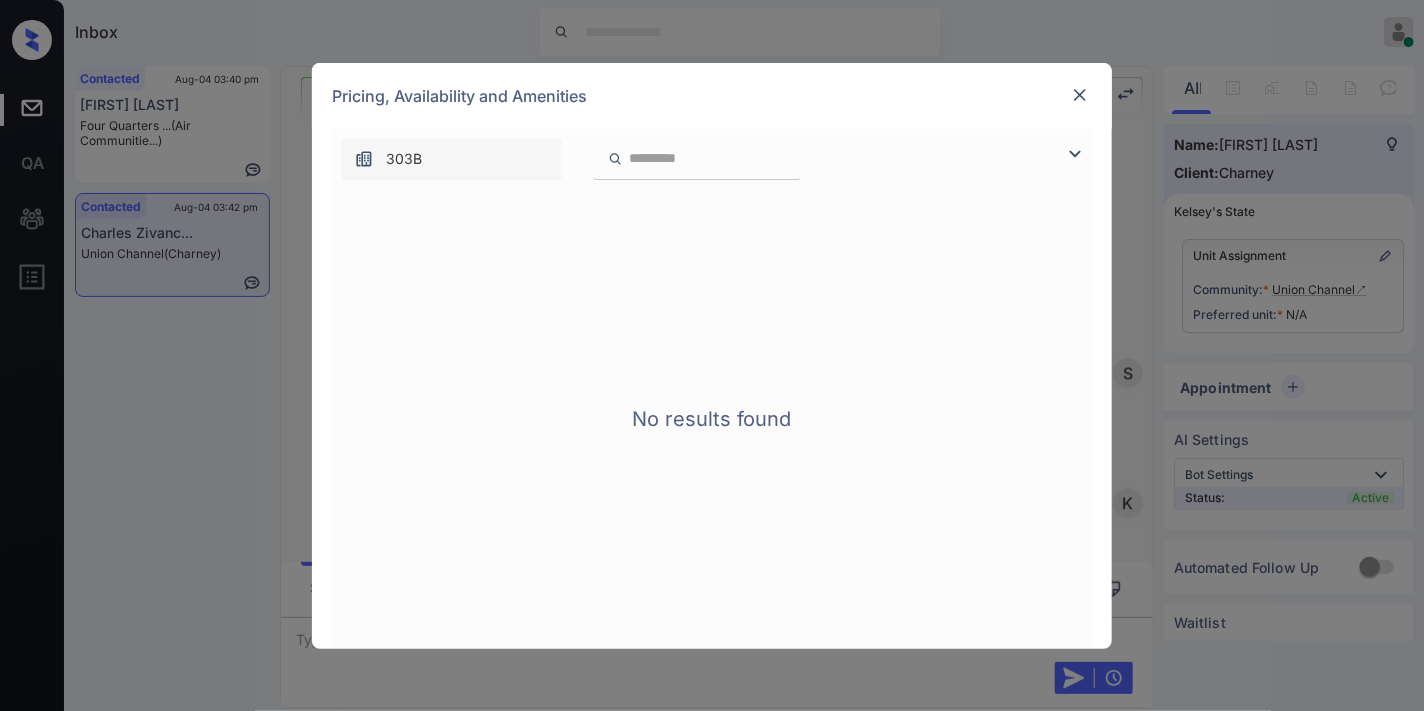 click at bounding box center [1080, 95] 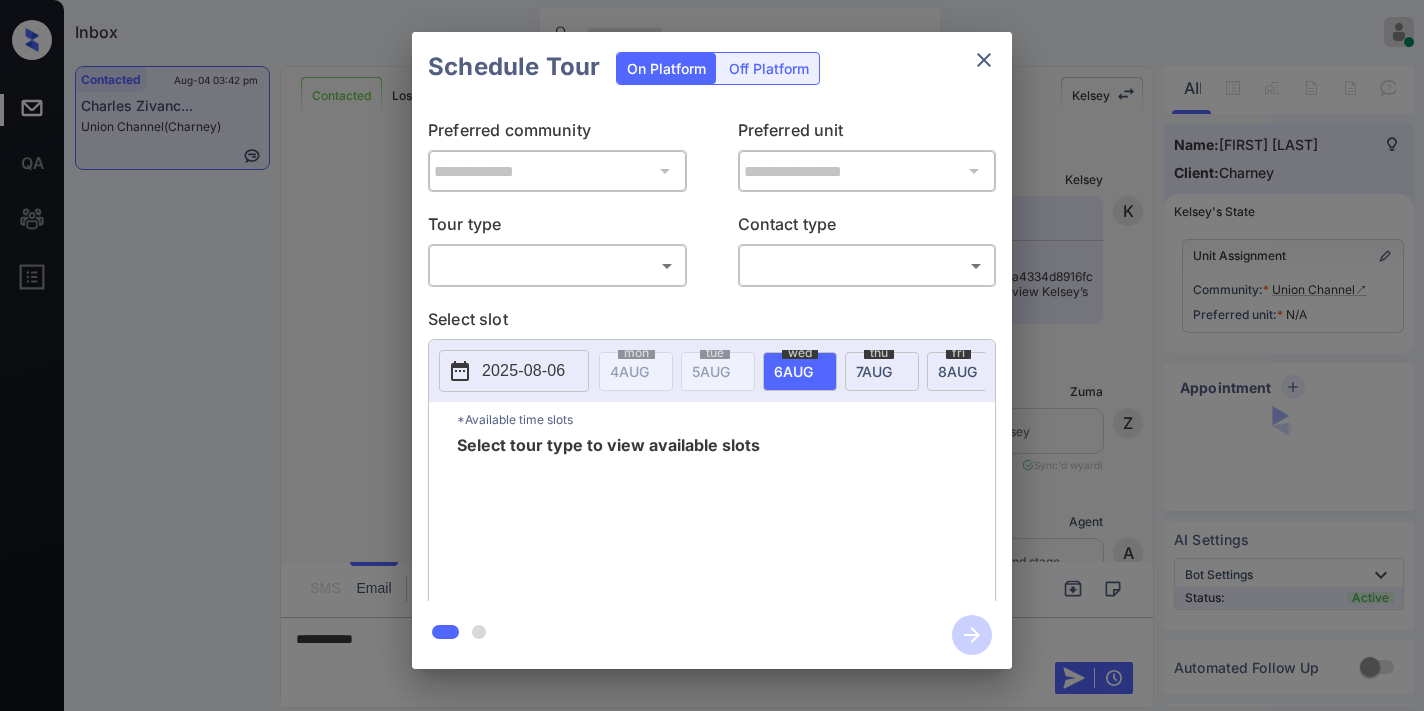 scroll, scrollTop: 0, scrollLeft: 0, axis: both 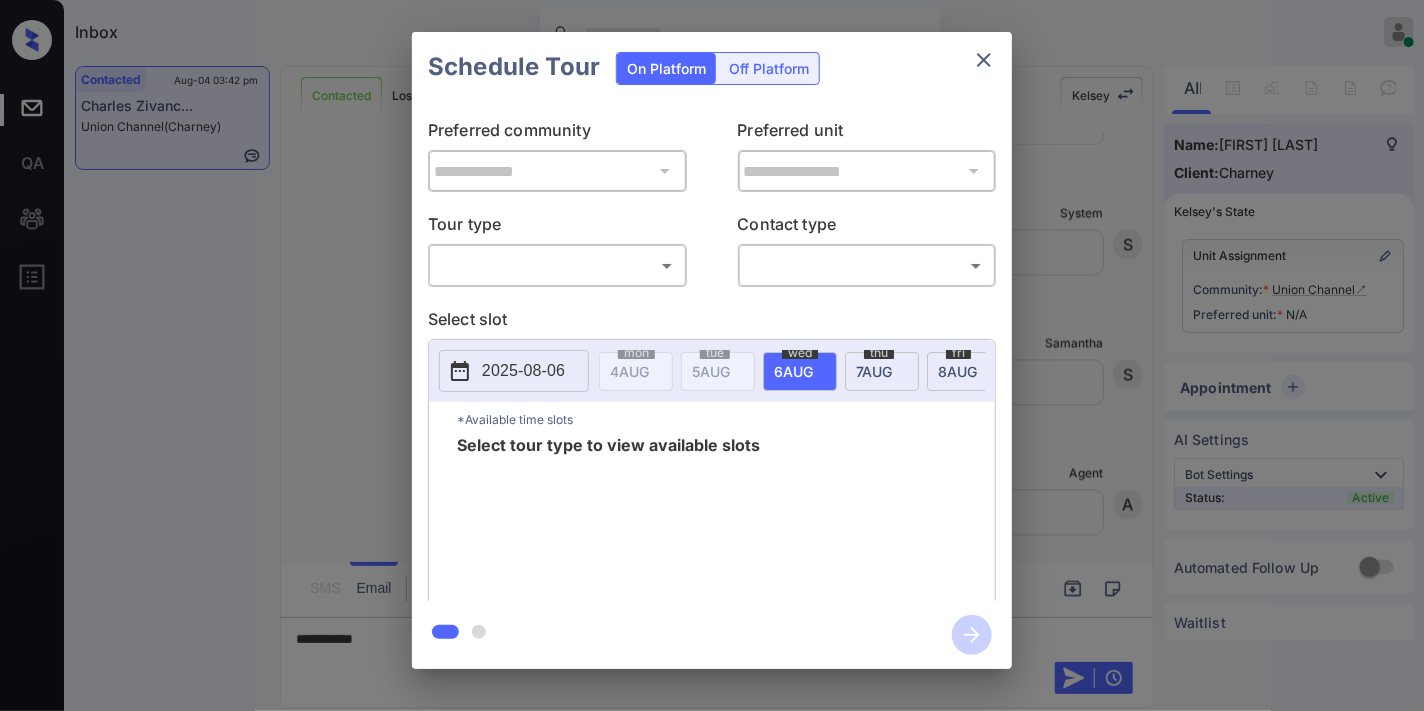 click on "**********" at bounding box center [712, 350] 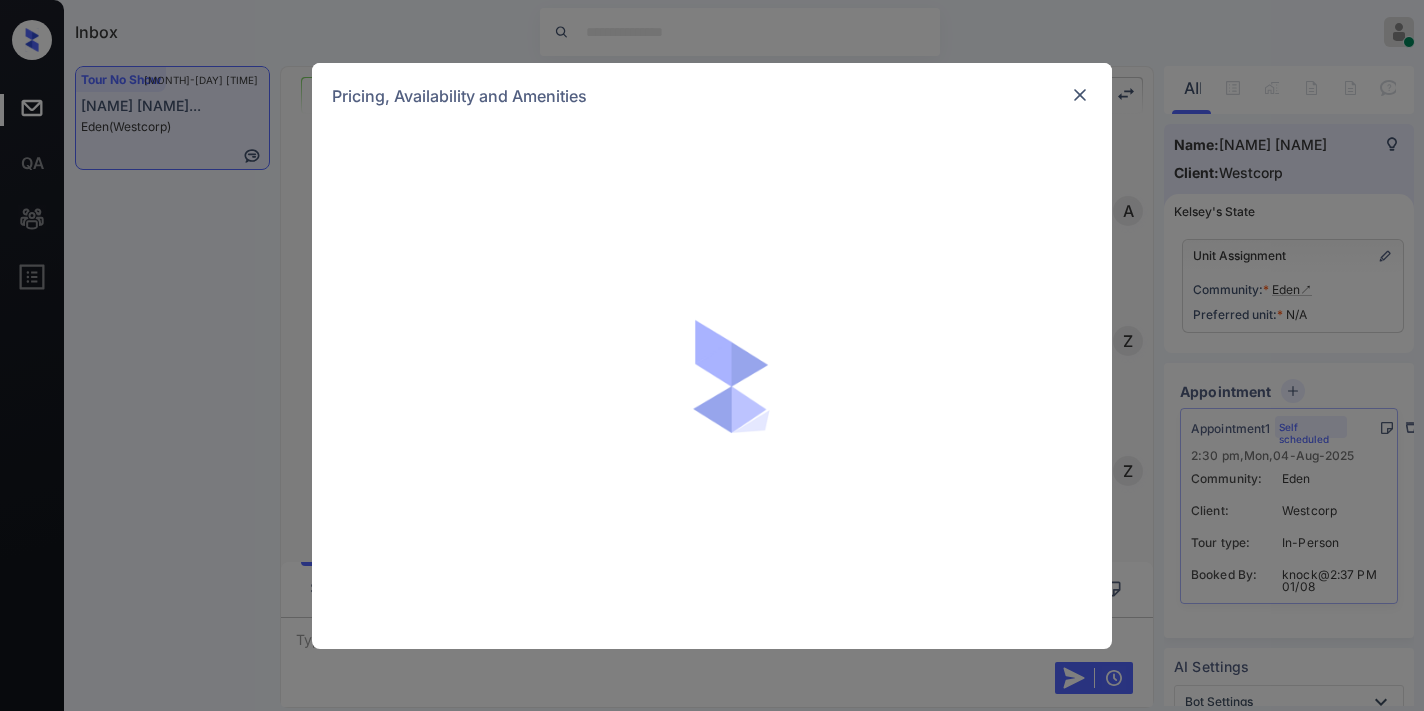 scroll, scrollTop: 0, scrollLeft: 0, axis: both 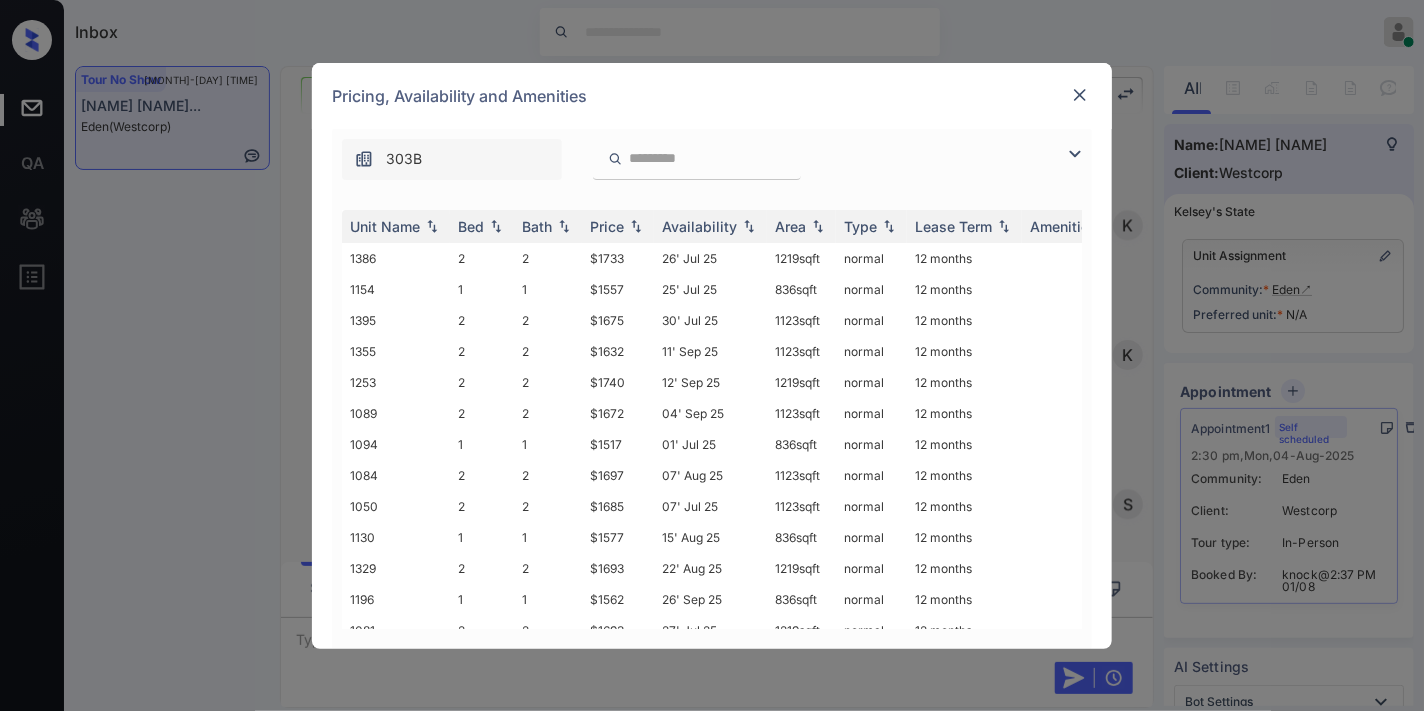 click at bounding box center [1080, 95] 